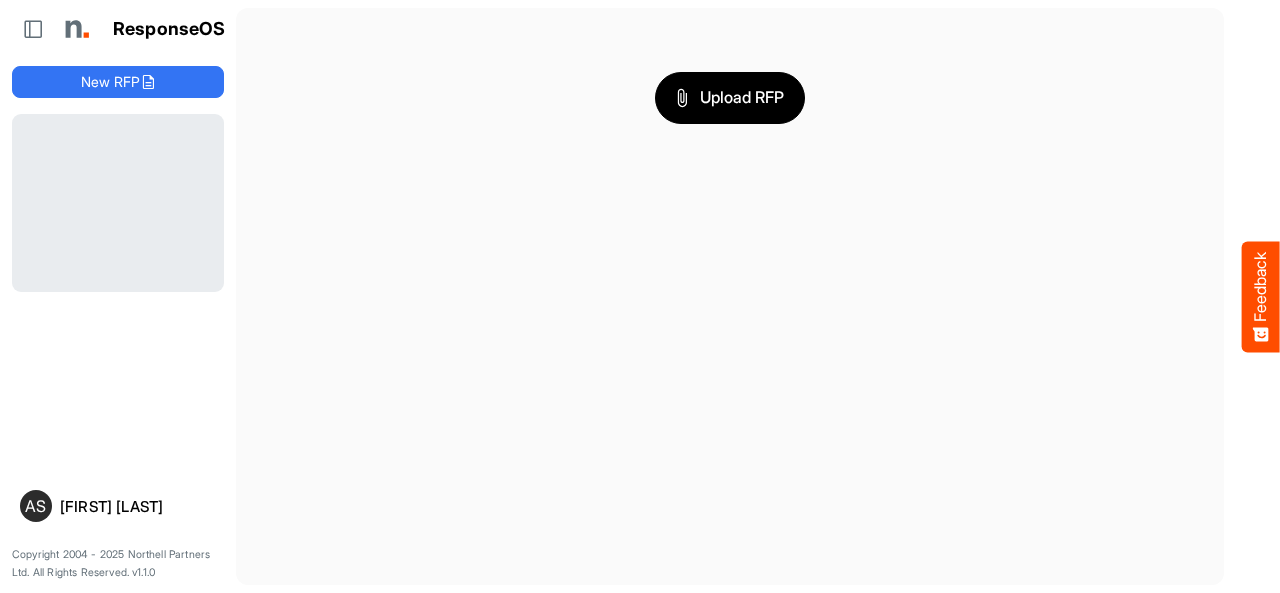 scroll, scrollTop: 0, scrollLeft: 0, axis: both 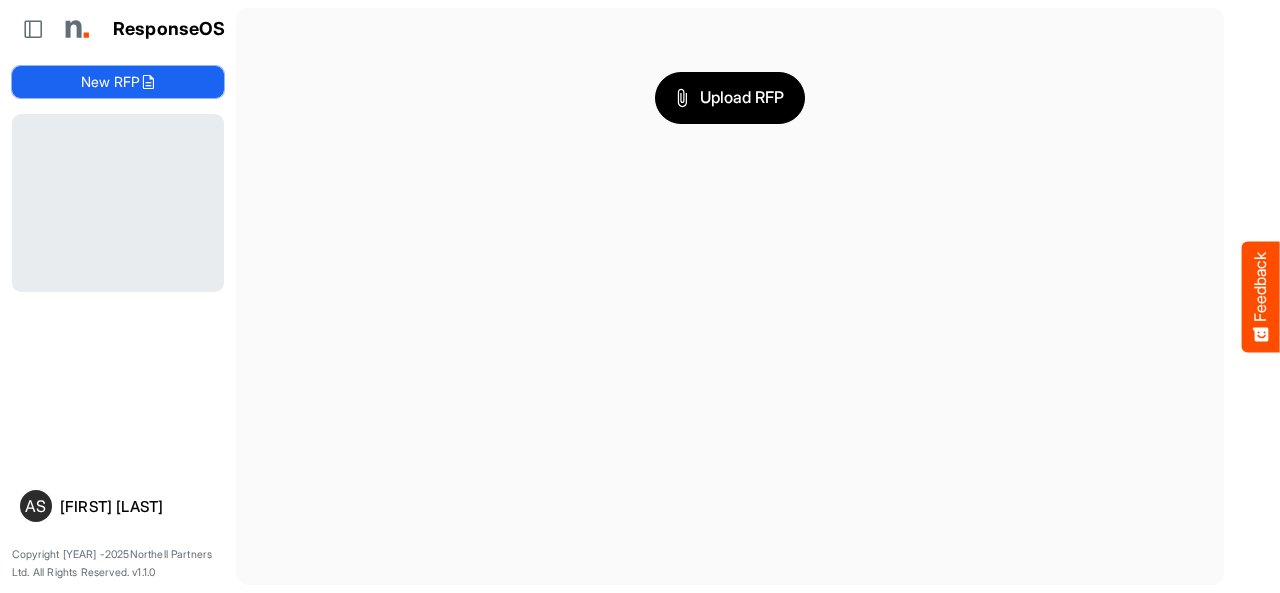 click on "New RFP" at bounding box center [118, 82] 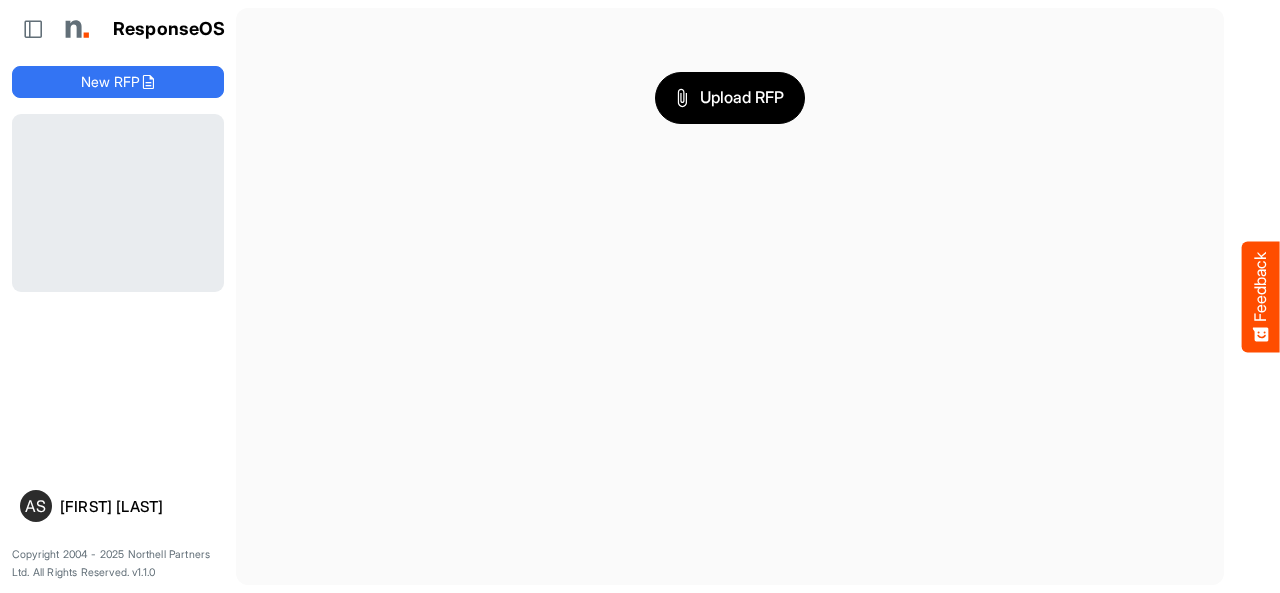 scroll, scrollTop: 0, scrollLeft: 0, axis: both 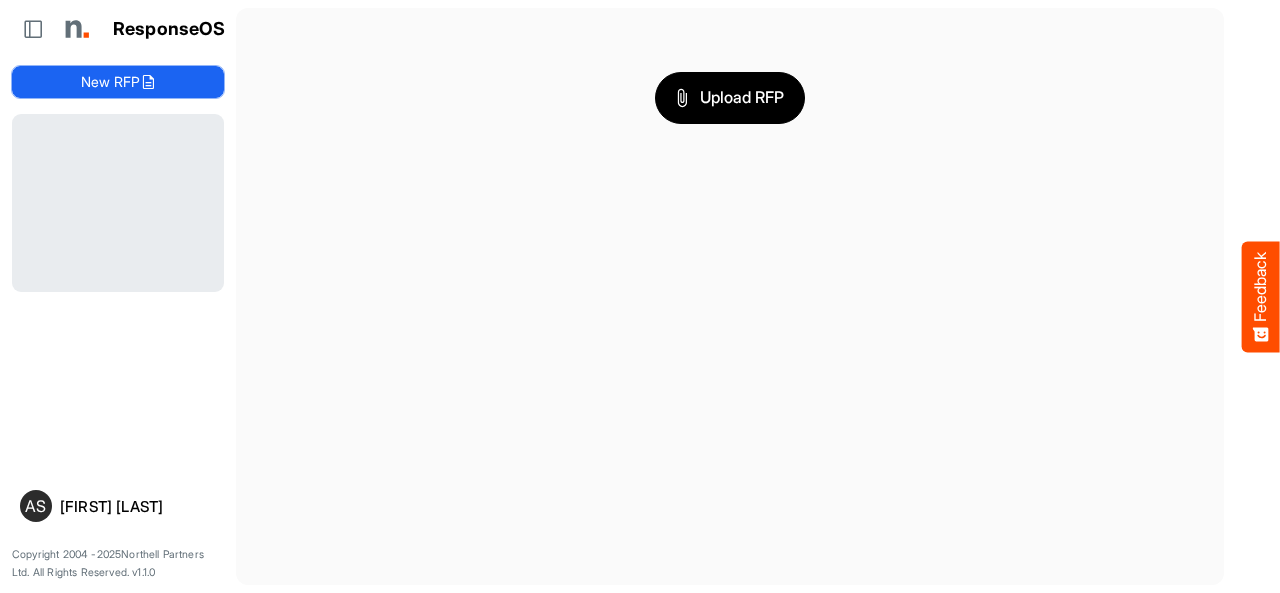 click on "New RFP" at bounding box center (118, 82) 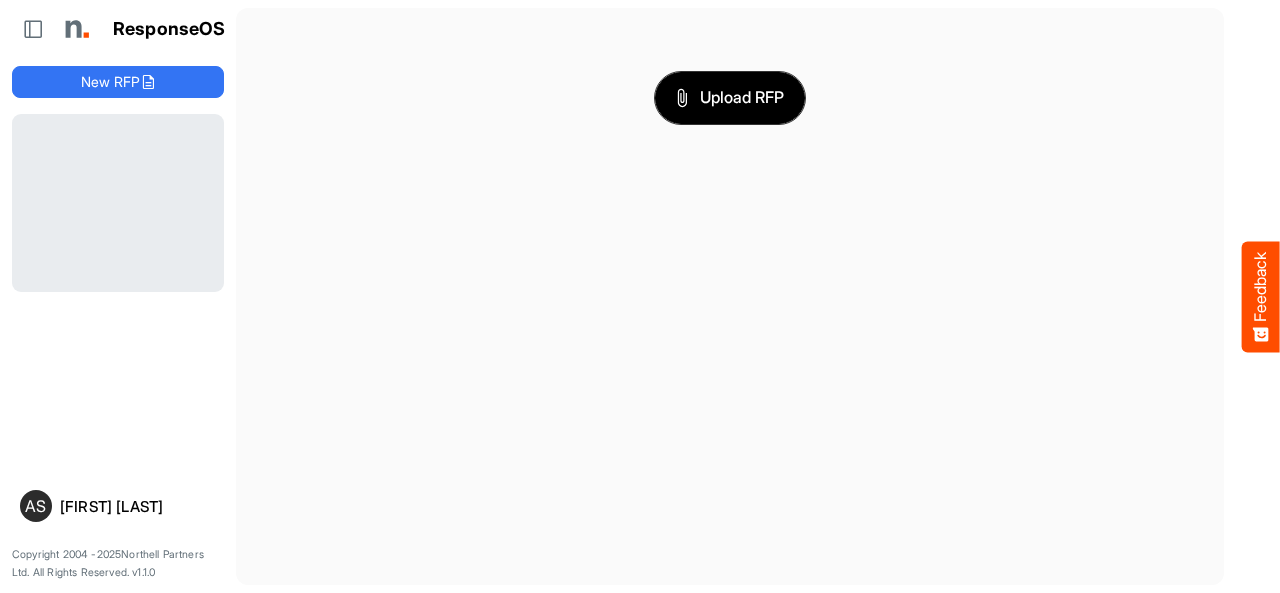 click on "Upload RFP" at bounding box center [730, 98] 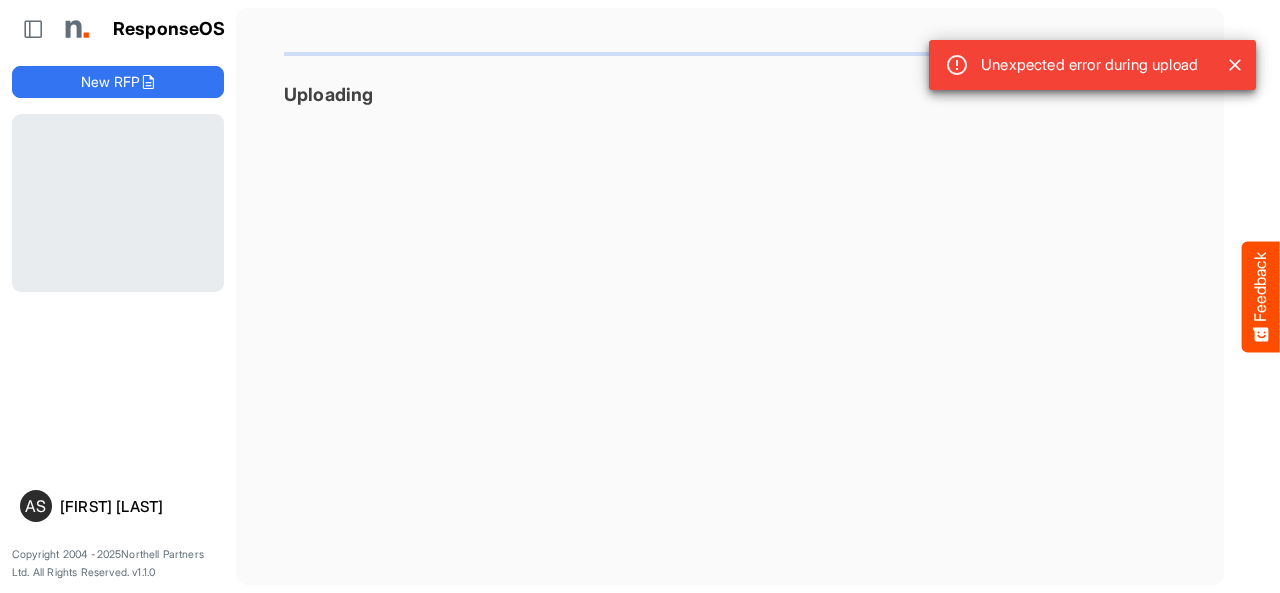 click 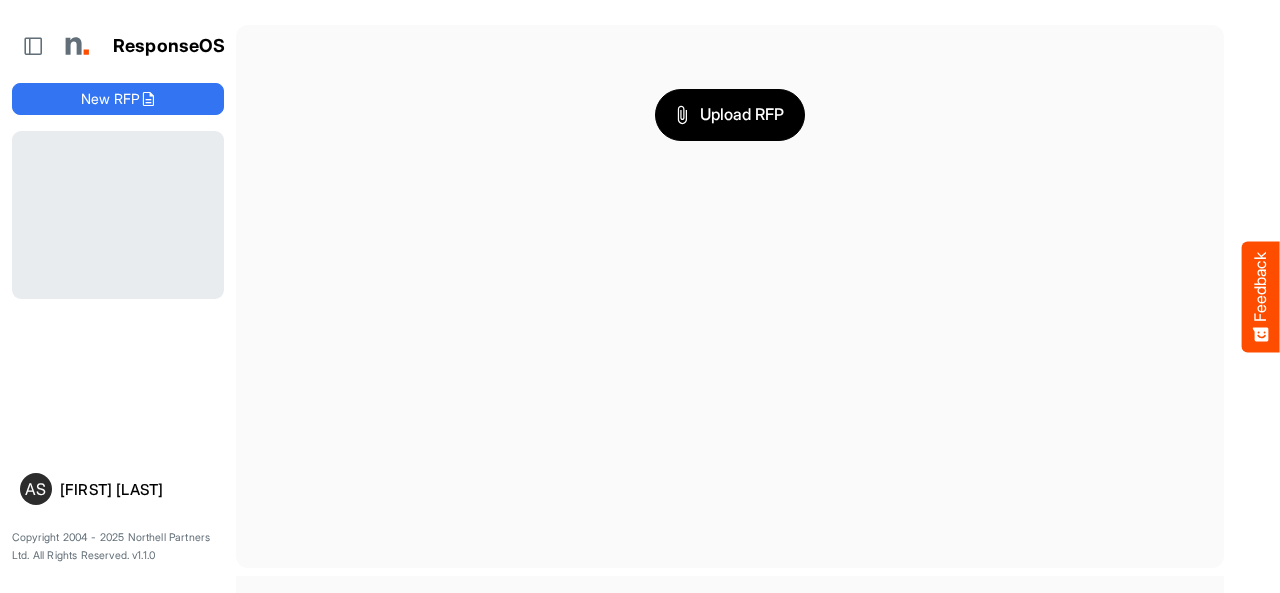 scroll, scrollTop: 0, scrollLeft: 0, axis: both 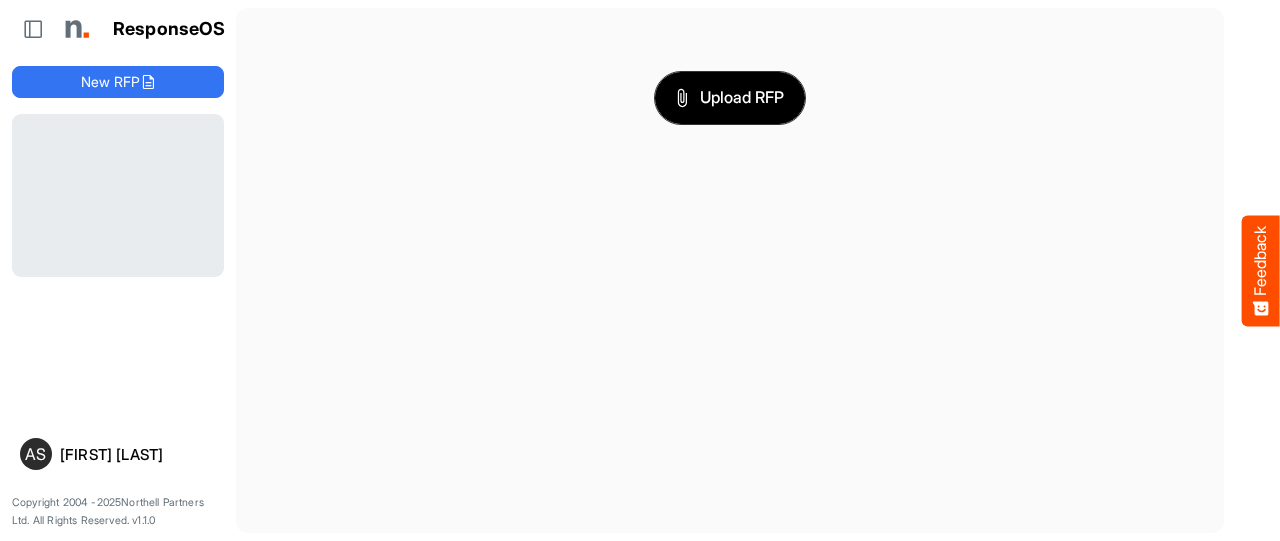 click on "Upload RFP" at bounding box center (730, 98) 